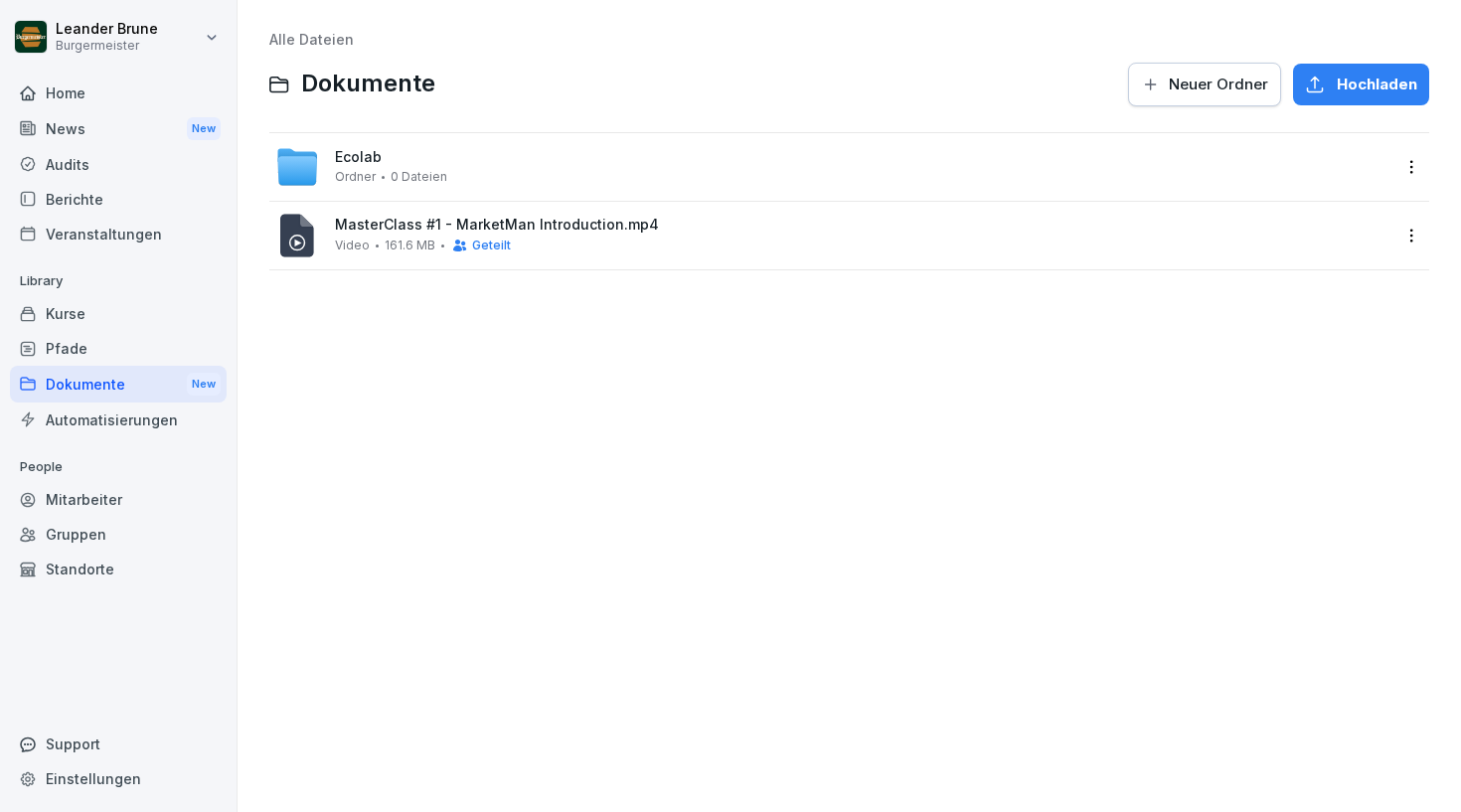 scroll, scrollTop: 0, scrollLeft: 0, axis: both 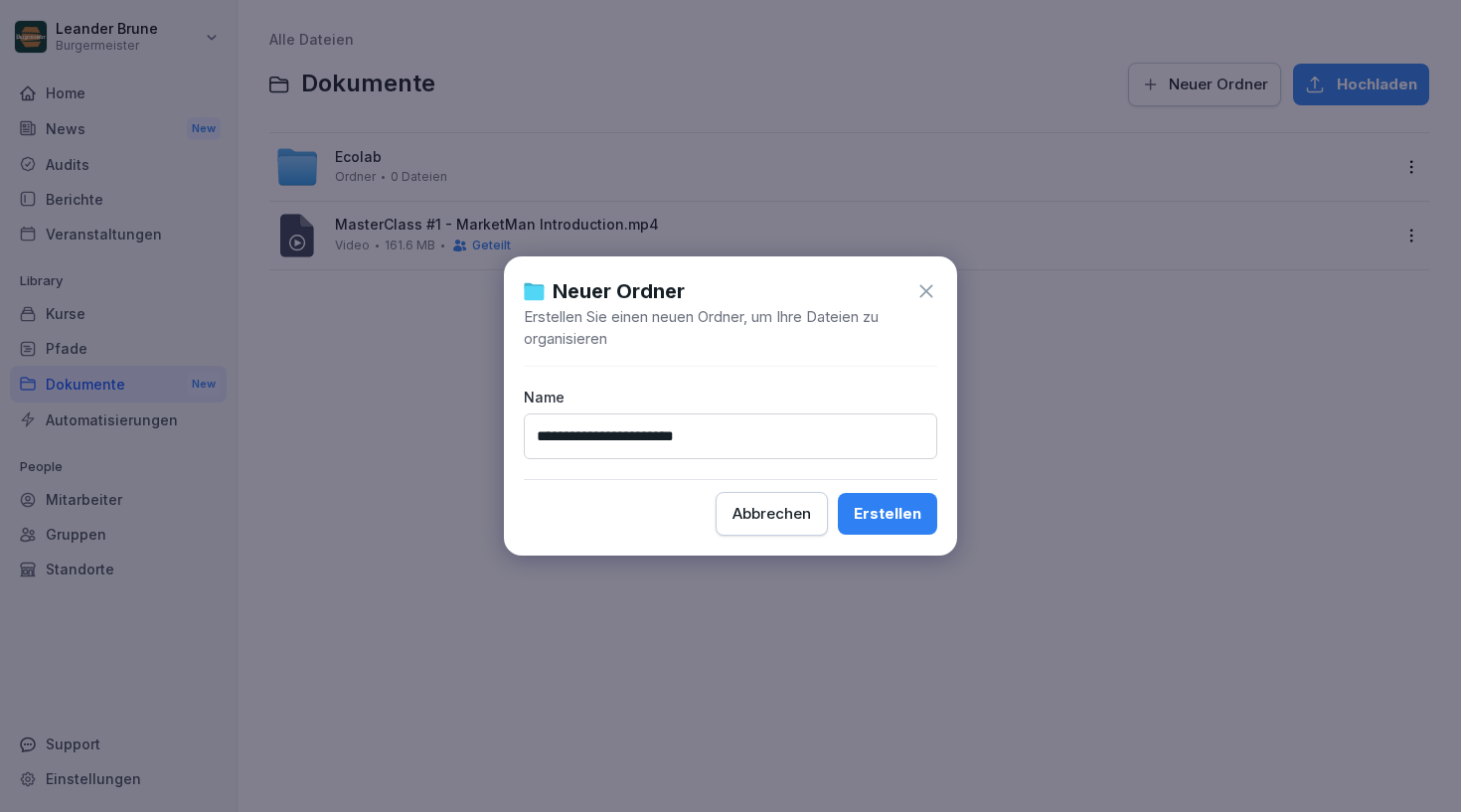 type on "**********" 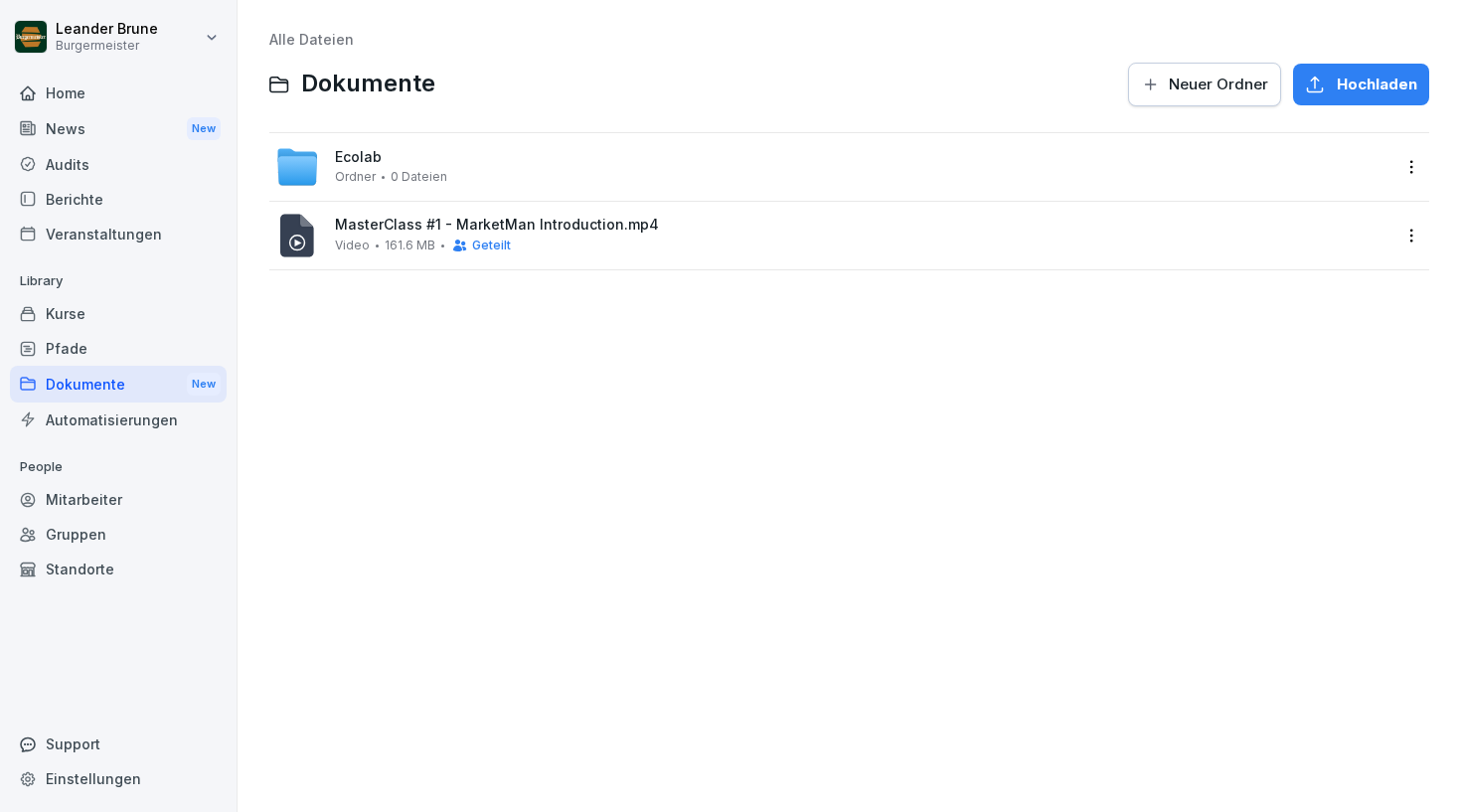 click on "MasterClass #1 - MarketMan Introduction.mp4" at bounding box center [863, 225] 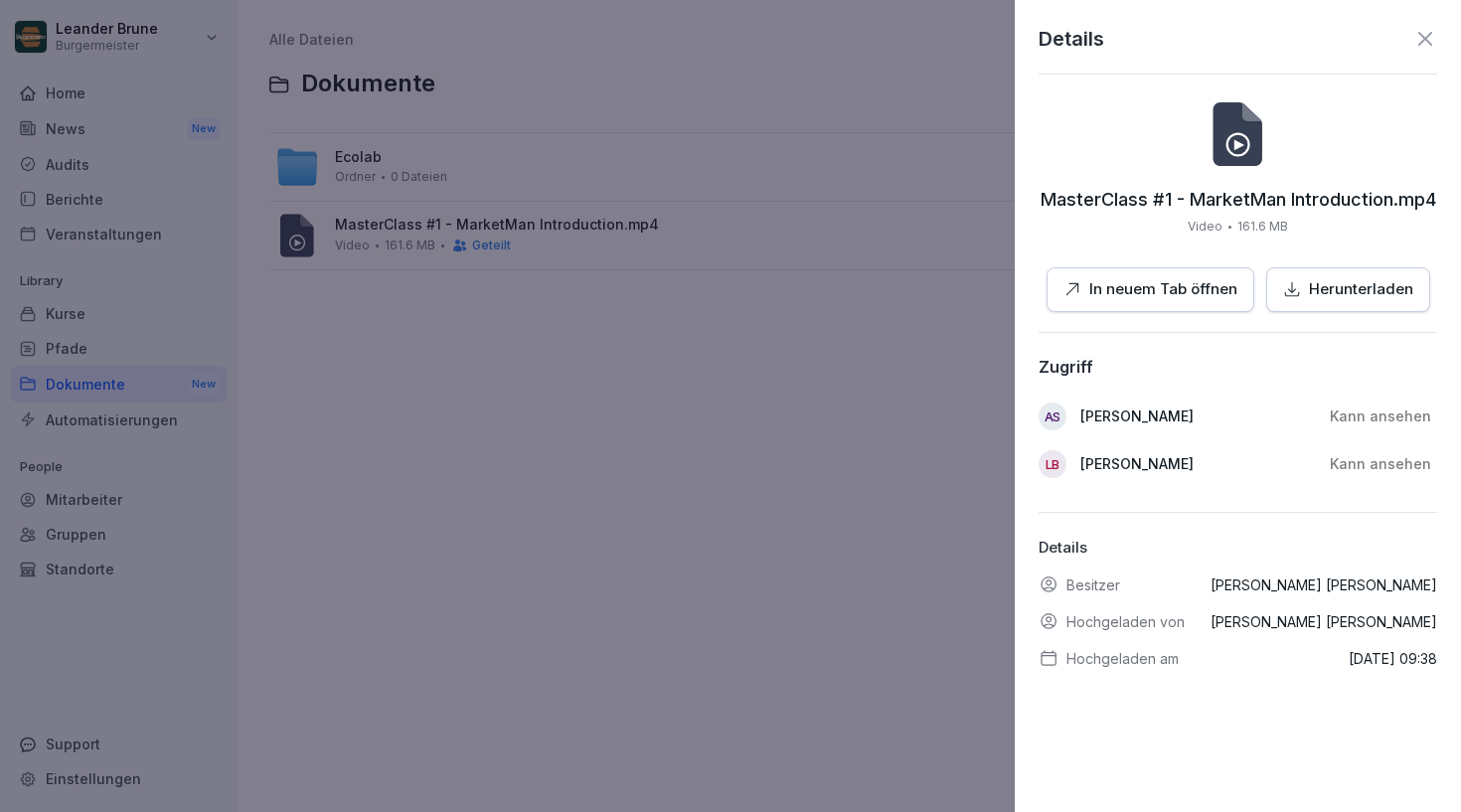 click 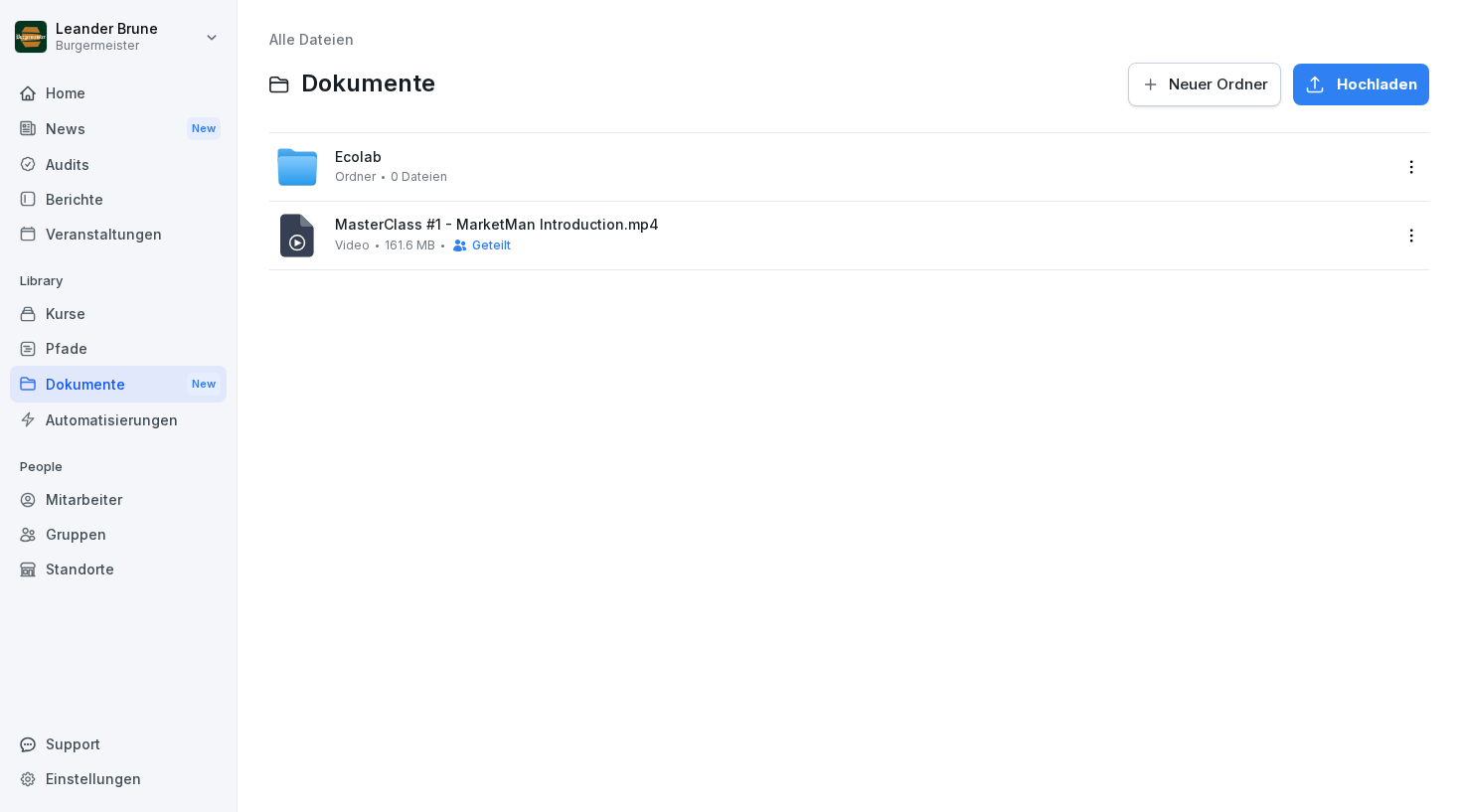 click on "Ecolab Ordner 0 Dateien" at bounding box center [833, 167] 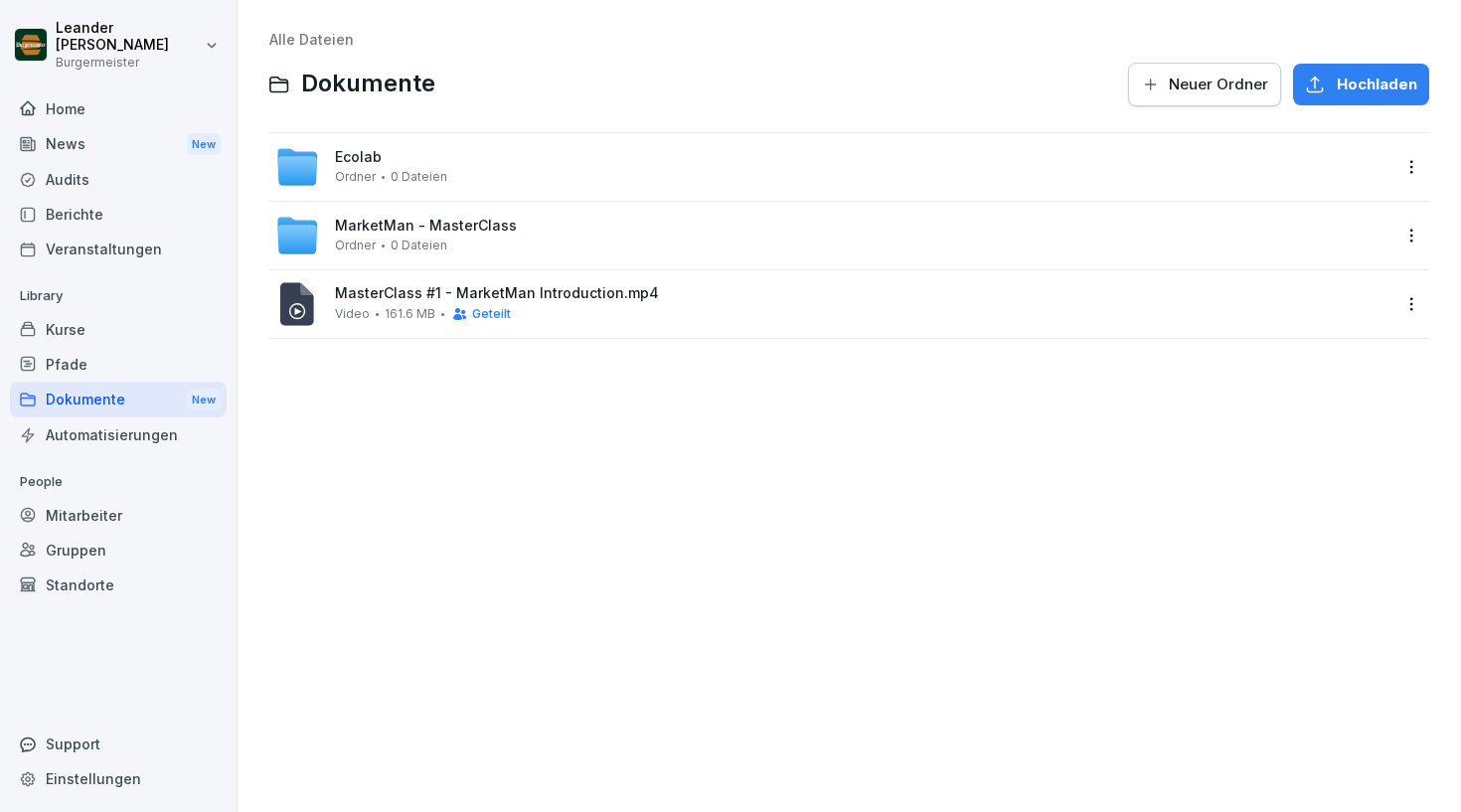 scroll, scrollTop: 0, scrollLeft: 0, axis: both 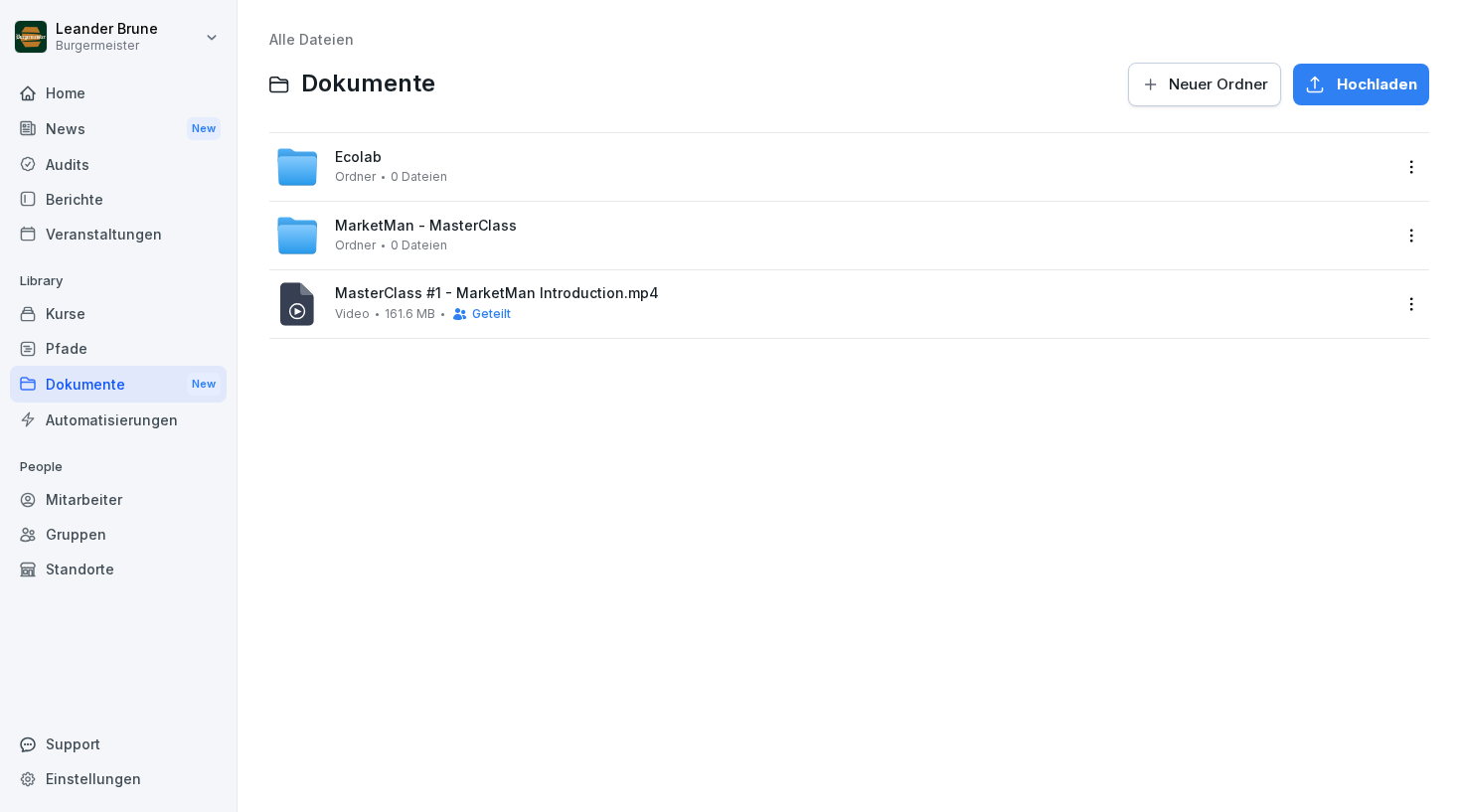 click on "Leander   Brune Burgermeister Home News New Audits Berichte Veranstaltungen Library Kurse Pfade Dokumente New Automatisierungen People Mitarbeiter Gruppen Standorte Support Einstellungen Alle Dateien Dokumente Neuer Ordner Hochladen Ecolab Ordner 0 Dateien MarketMan - MasterClass Ordner 0 Dateien MasterClass #1 - MarketMan Introduction.mp4 Video 161.6 MB Geteilt" at bounding box center [730, 406] 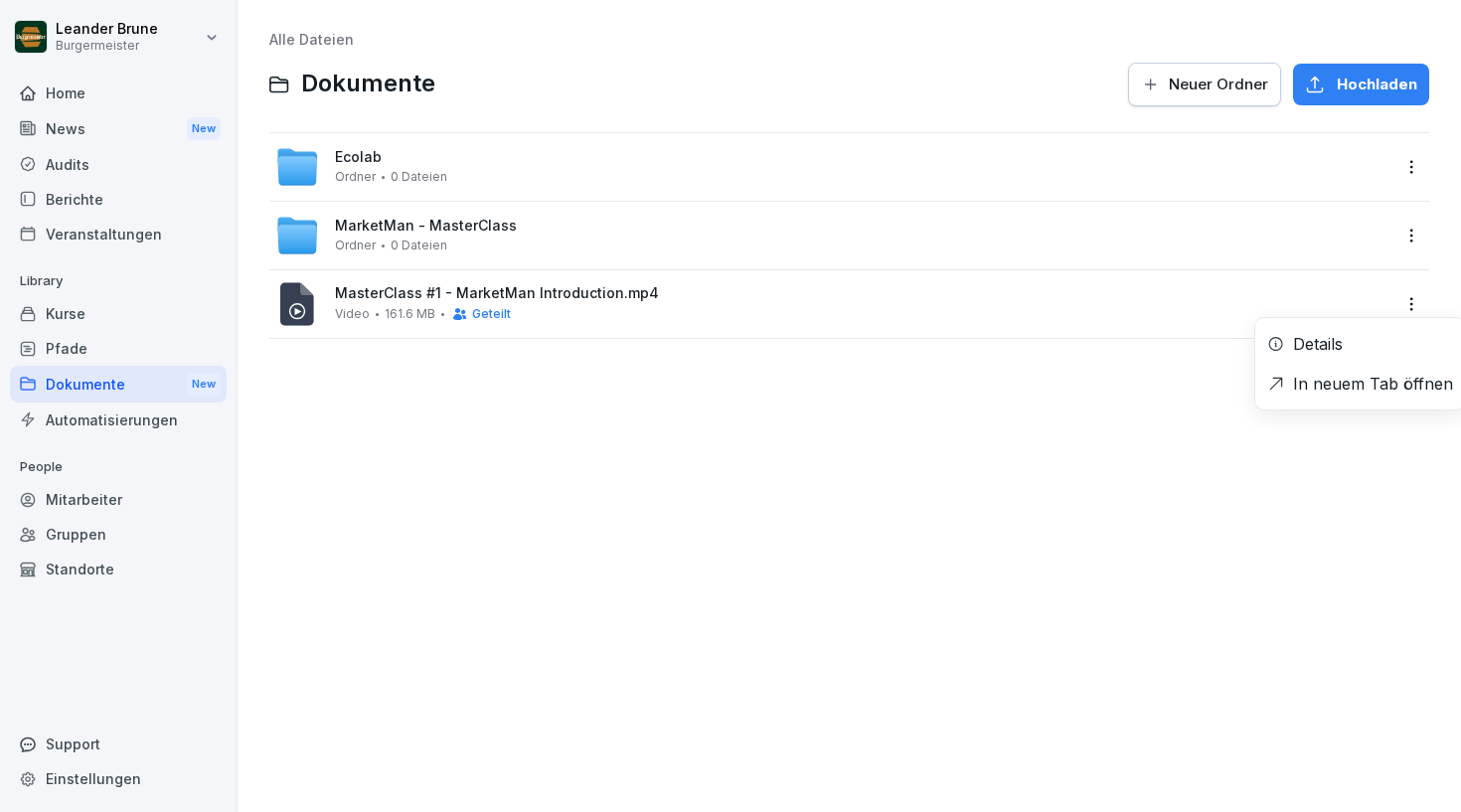 click on "Leander   Brune Burgermeister Home News New Audits Berichte Veranstaltungen Library Kurse Pfade Dokumente New Automatisierungen People Mitarbeiter Gruppen Standorte Support Einstellungen Alle Dateien Dokumente Neuer Ordner Hochladen Ecolab Ordner 0 Dateien MarketMan - MasterClass Ordner 0 Dateien MasterClass #1 - MarketMan Introduction.mp4 Video 161.6 MB Geteilt Details In neuem Tab öffnen" at bounding box center [730, 406] 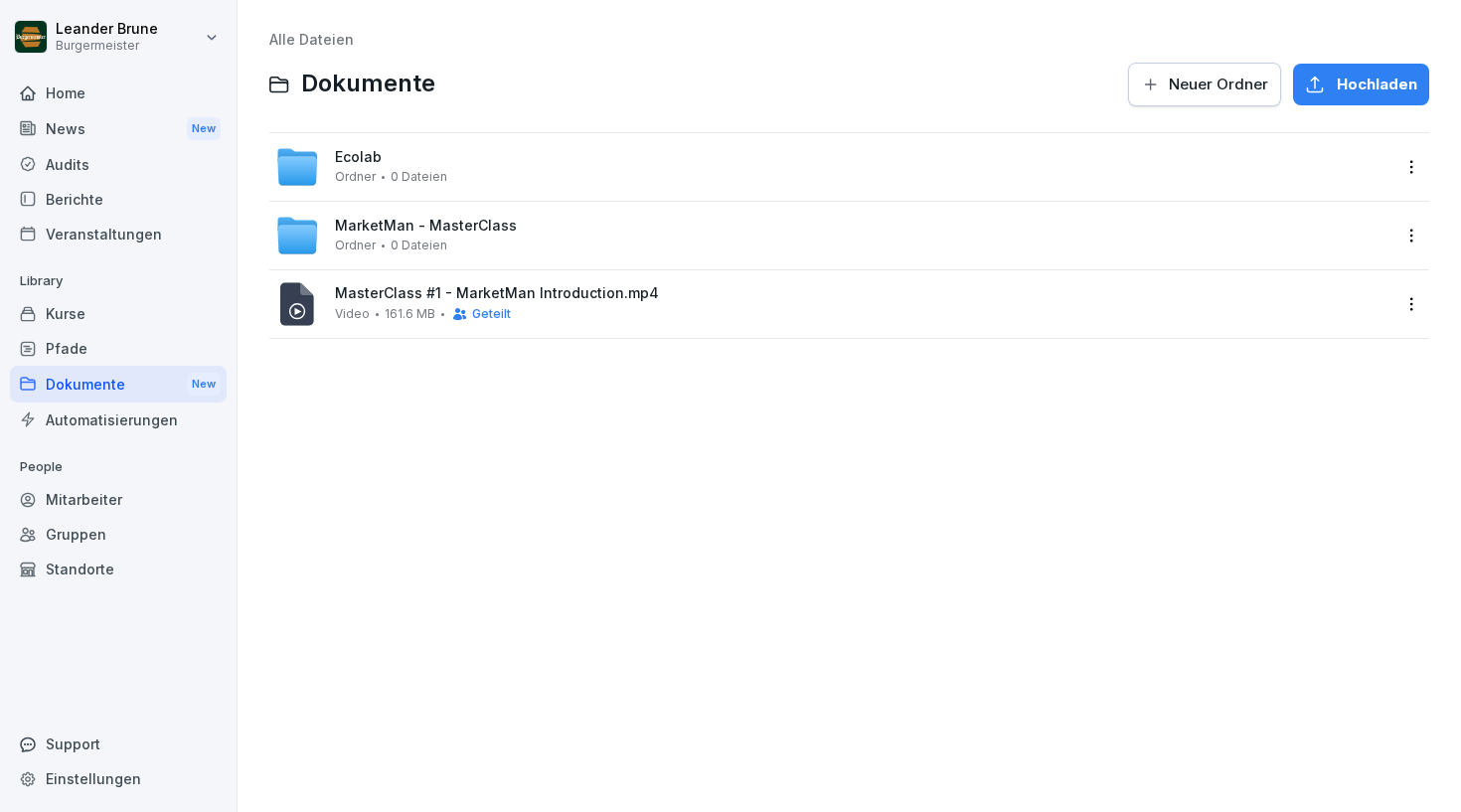 drag, startPoint x: 559, startPoint y: 299, endPoint x: 568, endPoint y: 244, distance: 55.7315 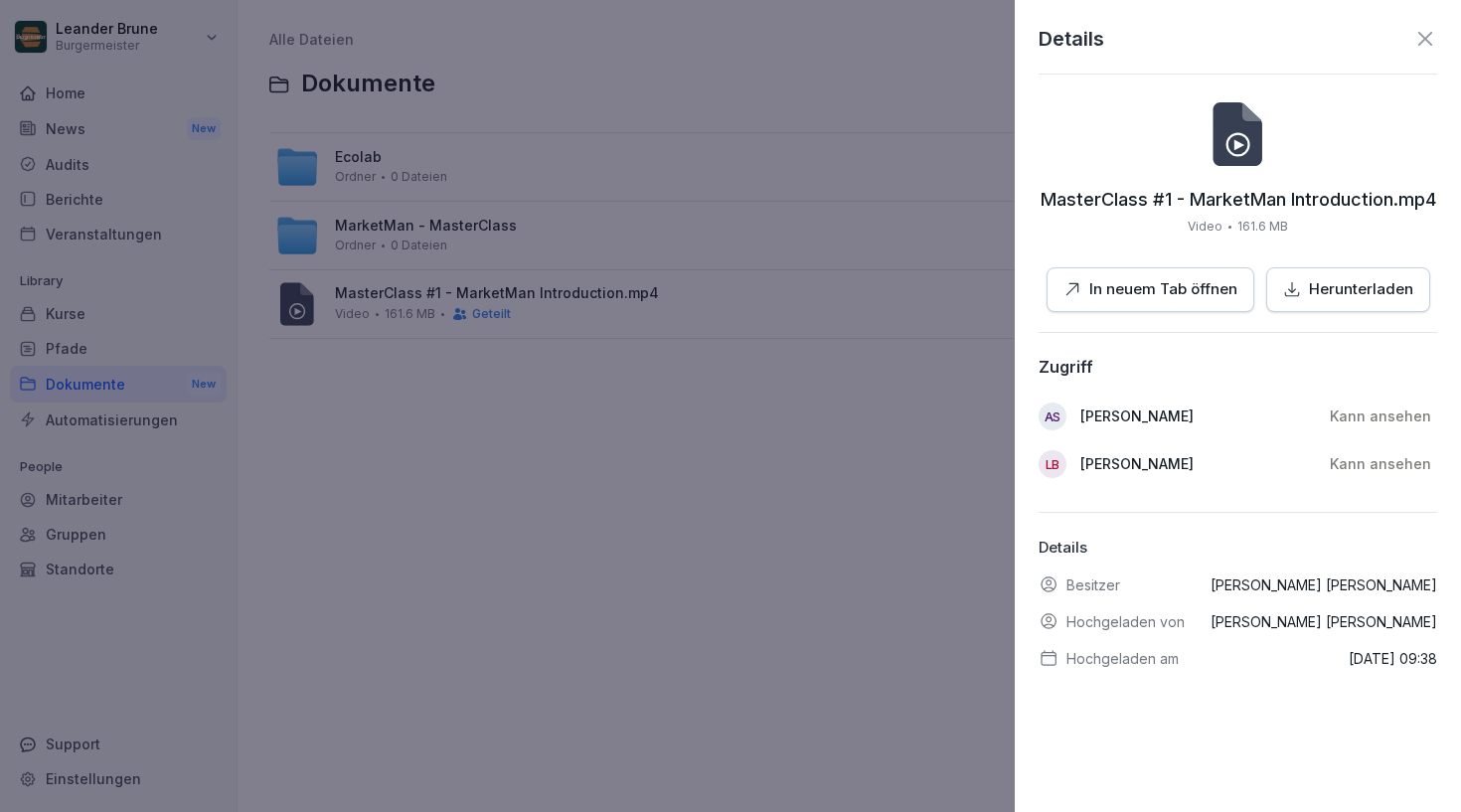 click 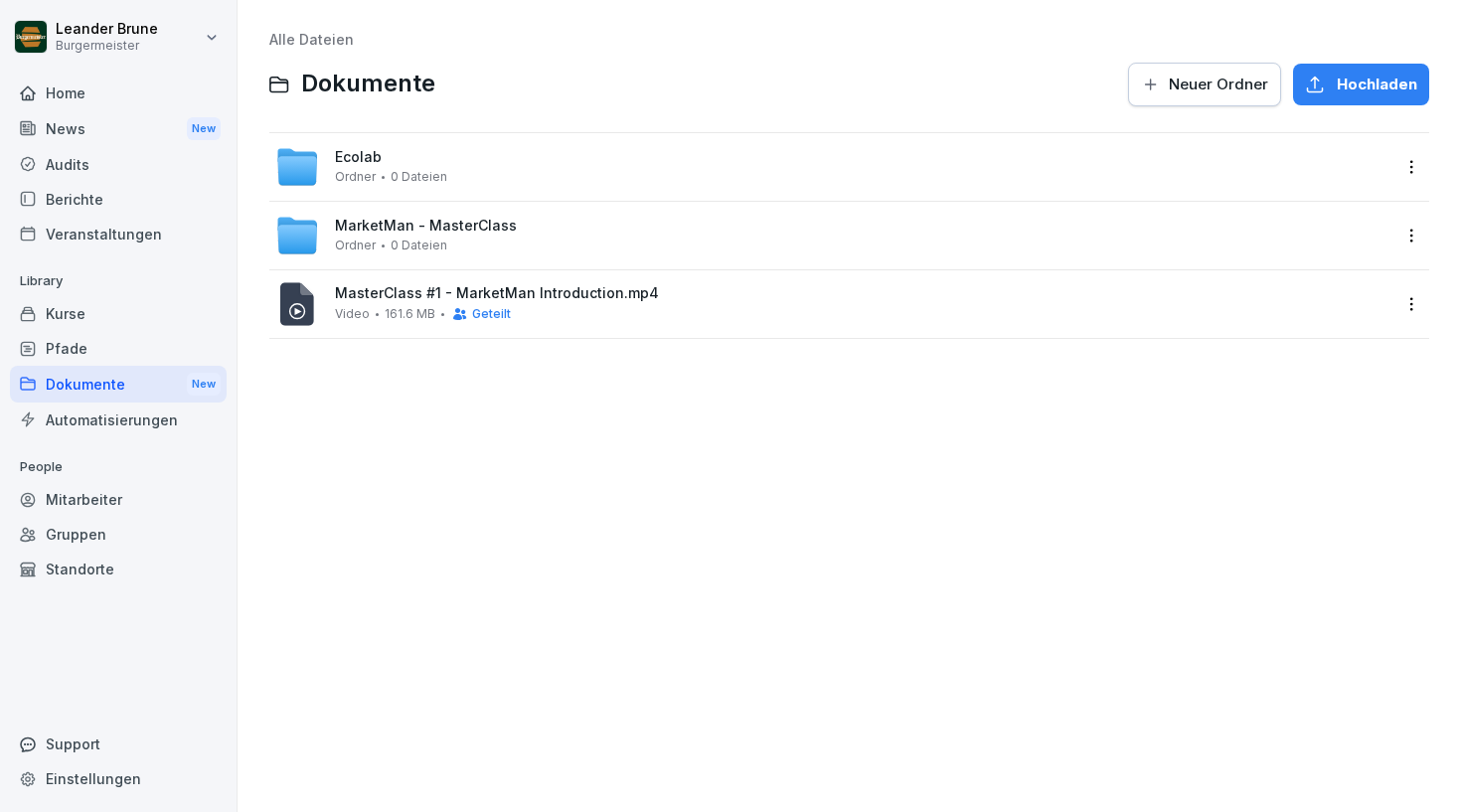 drag, startPoint x: 568, startPoint y: 299, endPoint x: 516, endPoint y: 294, distance: 52.239832 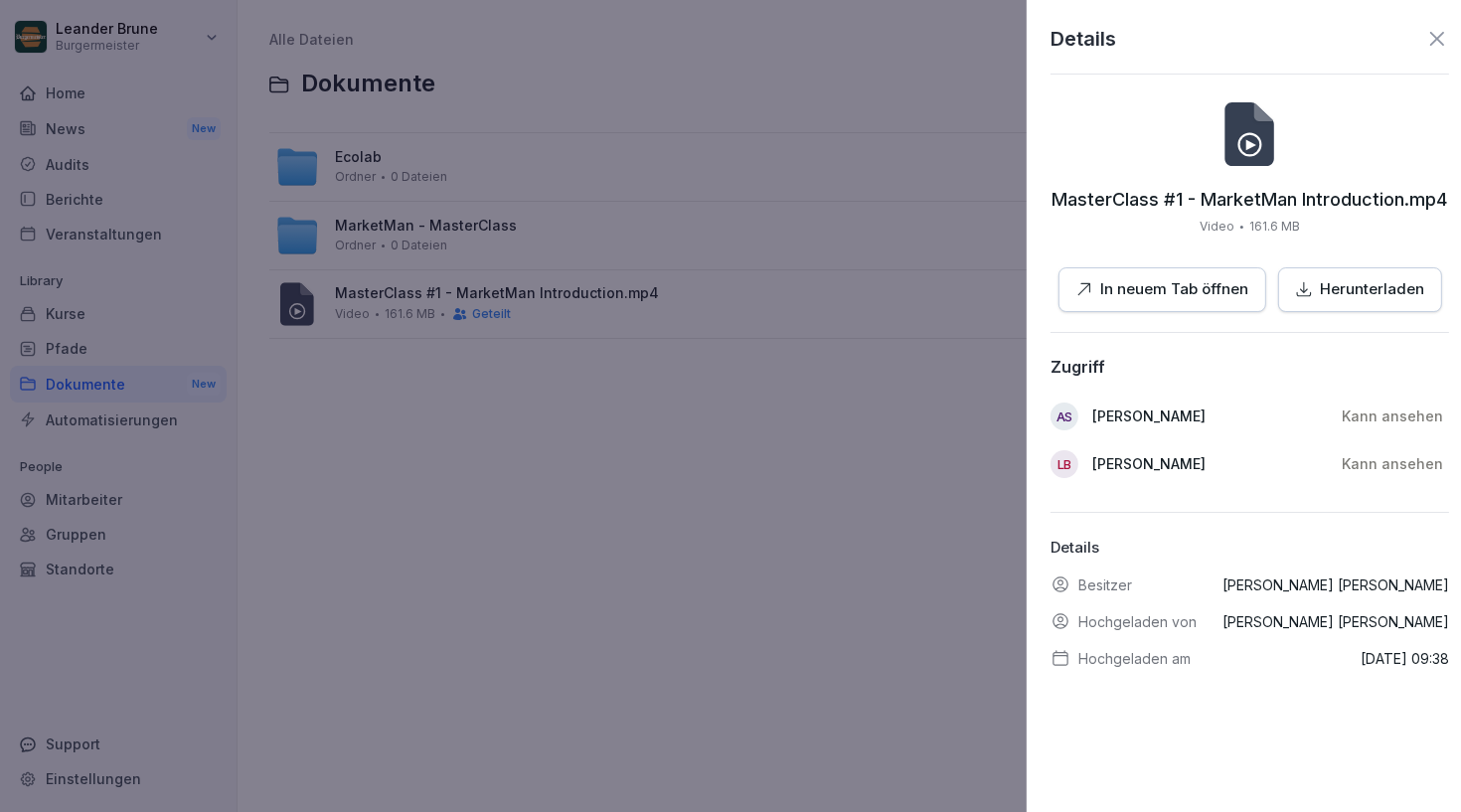 click at bounding box center [730, 406] 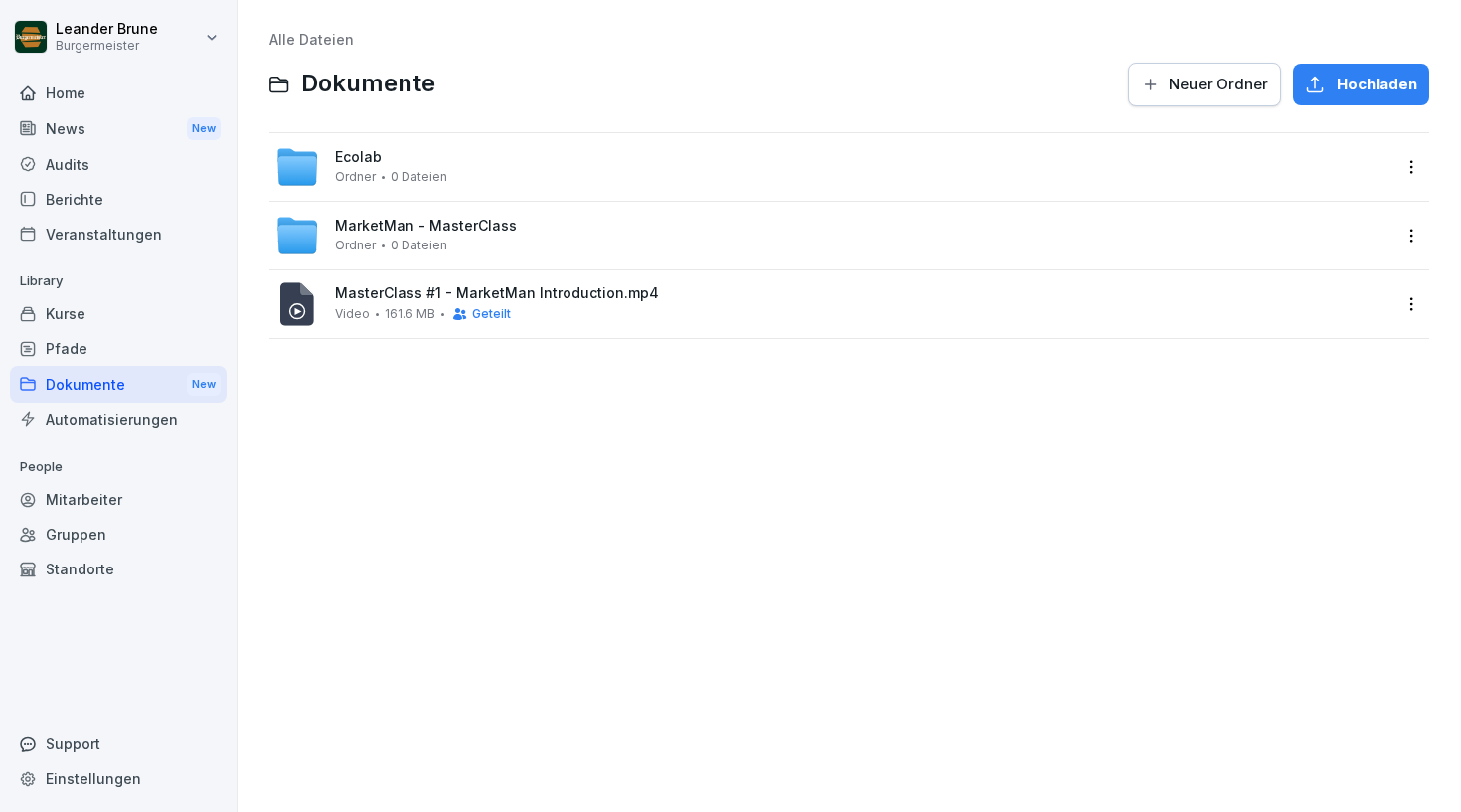 drag, startPoint x: 337, startPoint y: 318, endPoint x: 411, endPoint y: 250, distance: 100.49876 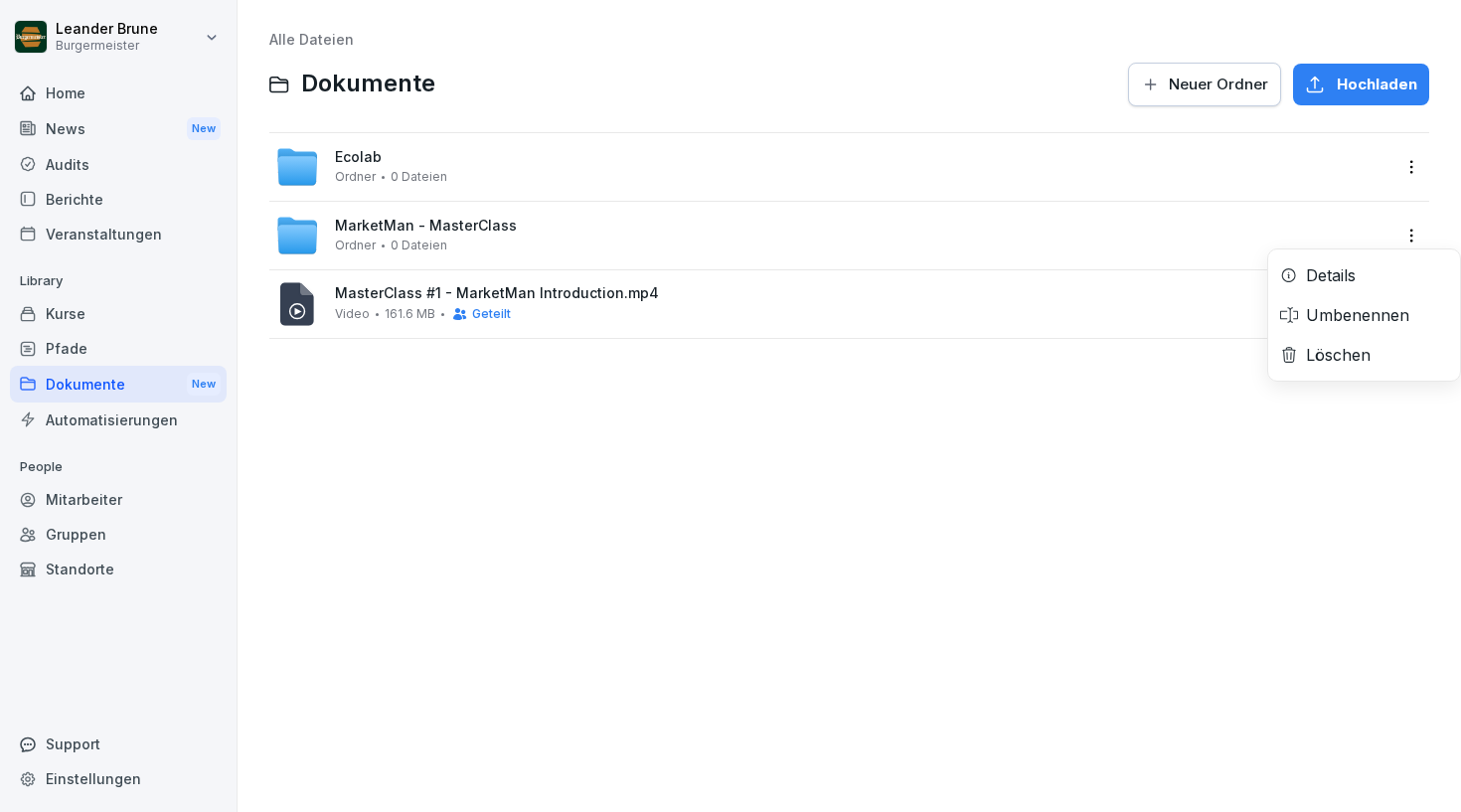 click on "Leander   Brune Burgermeister Home News New Audits Berichte Veranstaltungen Library Kurse Pfade Dokumente New Automatisierungen People Mitarbeiter Gruppen Standorte Support Einstellungen Alle Dateien Dokumente Neuer Ordner Hochladen Ecolab Ordner 0 Dateien MarketMan - MasterClass Ordner 0 Dateien Details Umbenennen Löschen MasterClass #1 - MarketMan Introduction.mp4 Video 161.6 MB Geteilt" at bounding box center (730, 406) 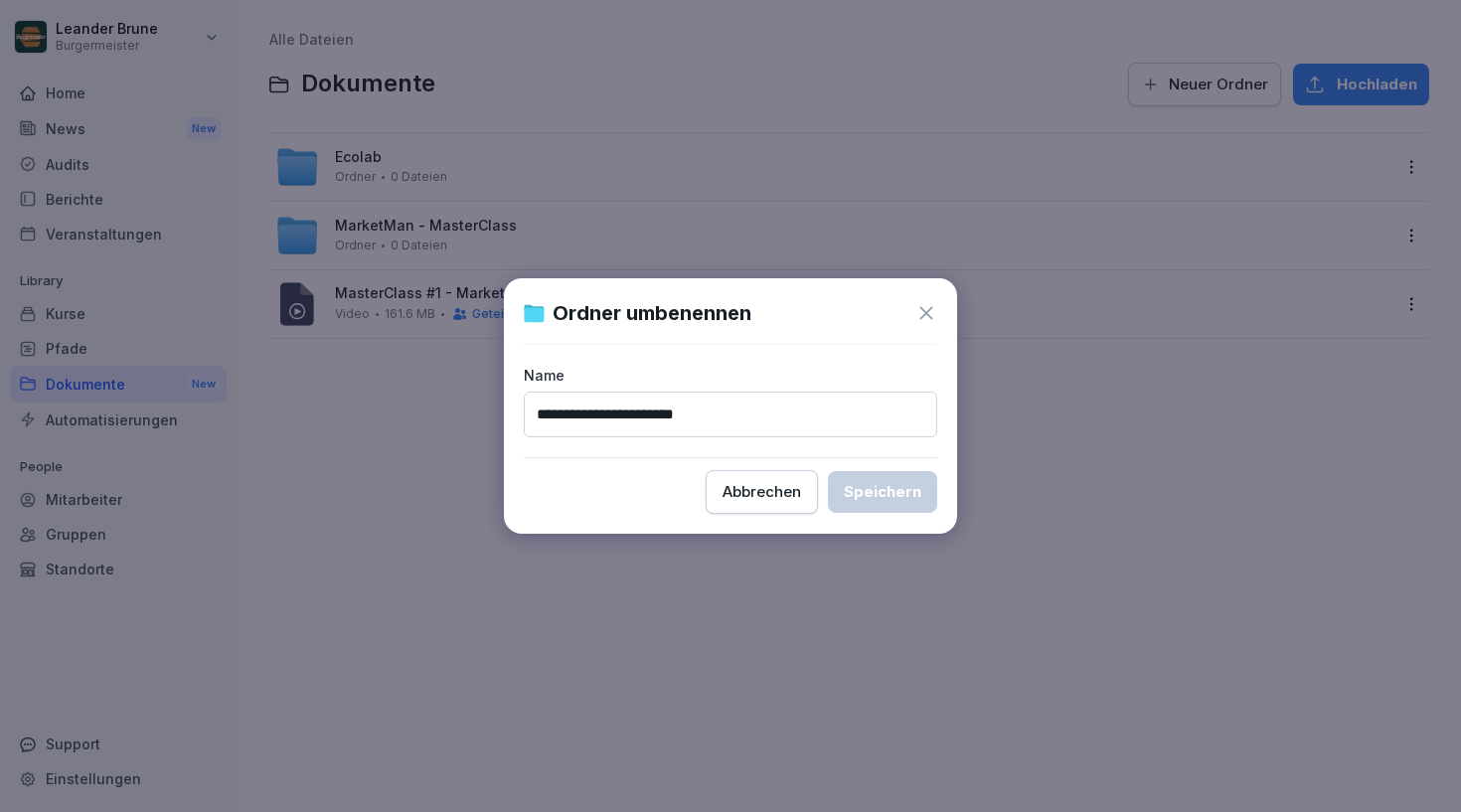 click on "**********" at bounding box center [730, 414] 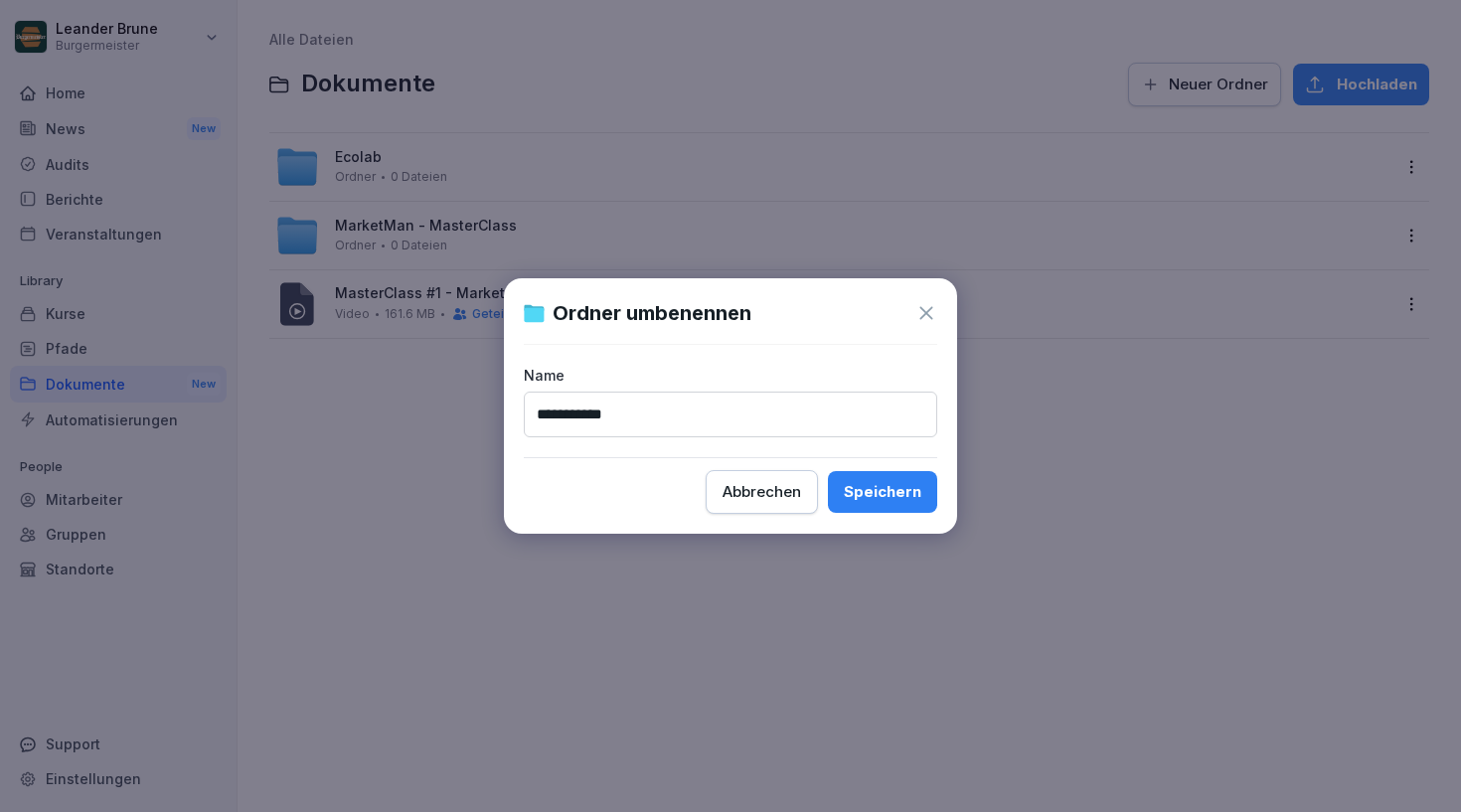 click on "**********" at bounding box center [730, 414] 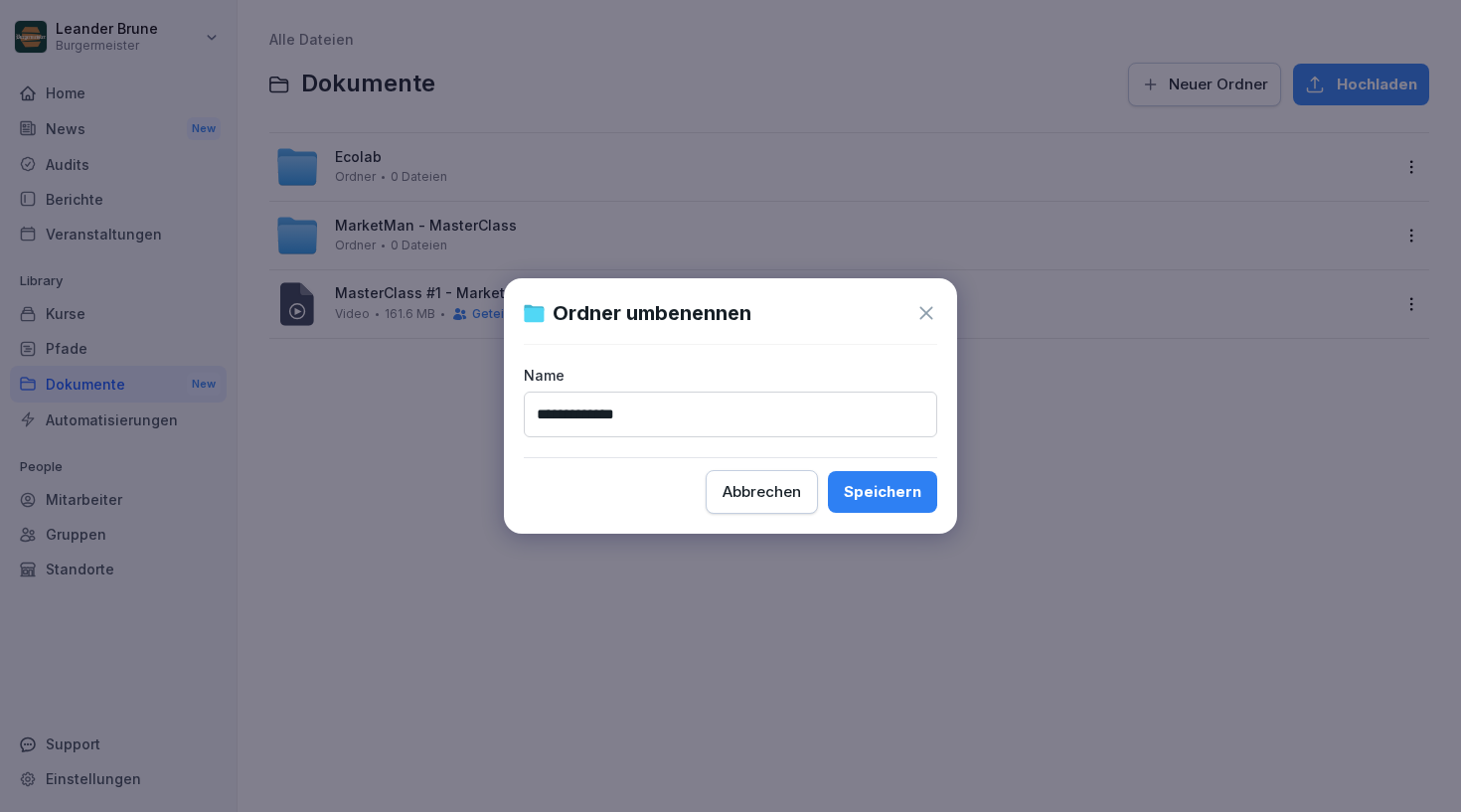 type on "**********" 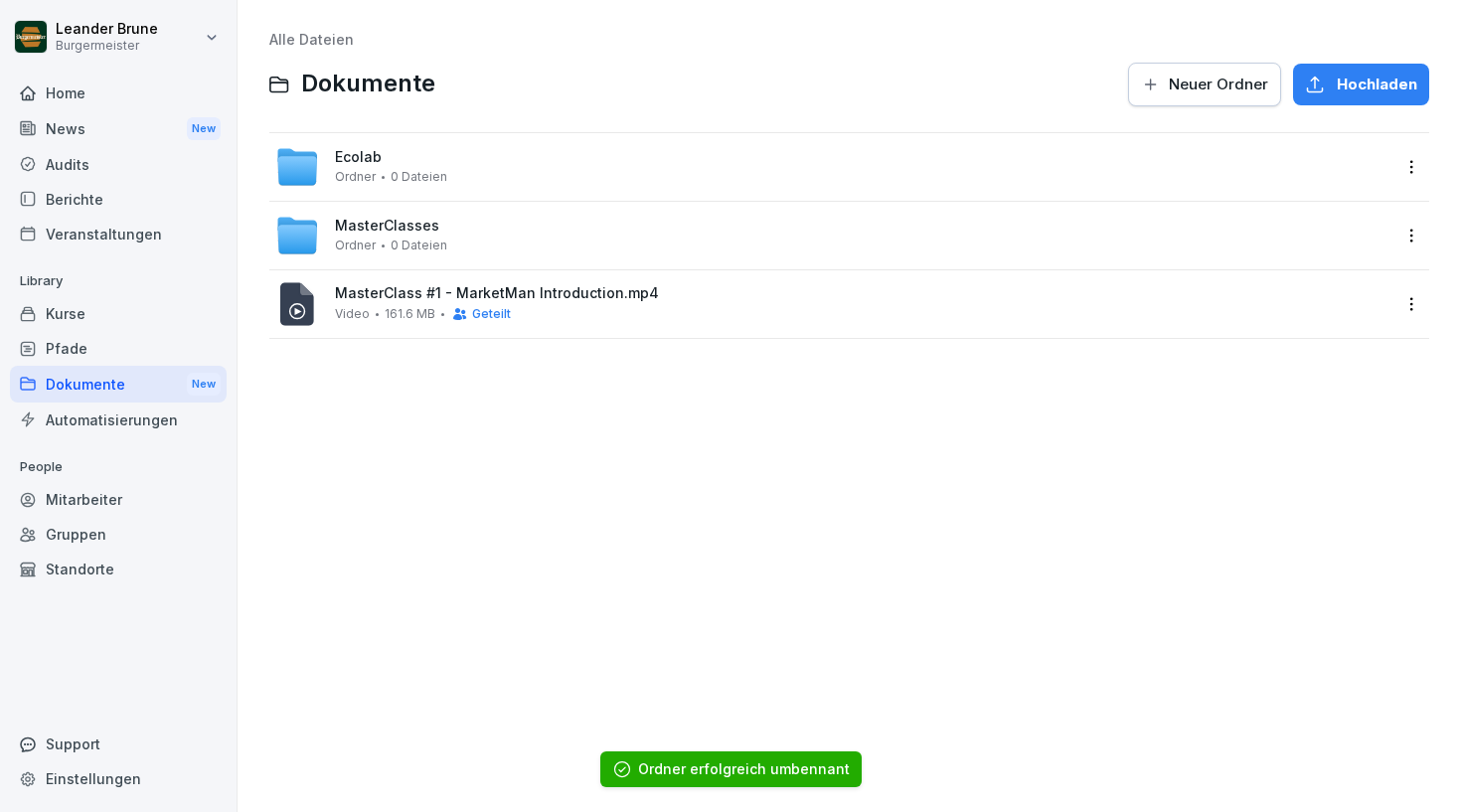click on "MasterClasses Ordner 0 Dateien" at bounding box center (833, 236) 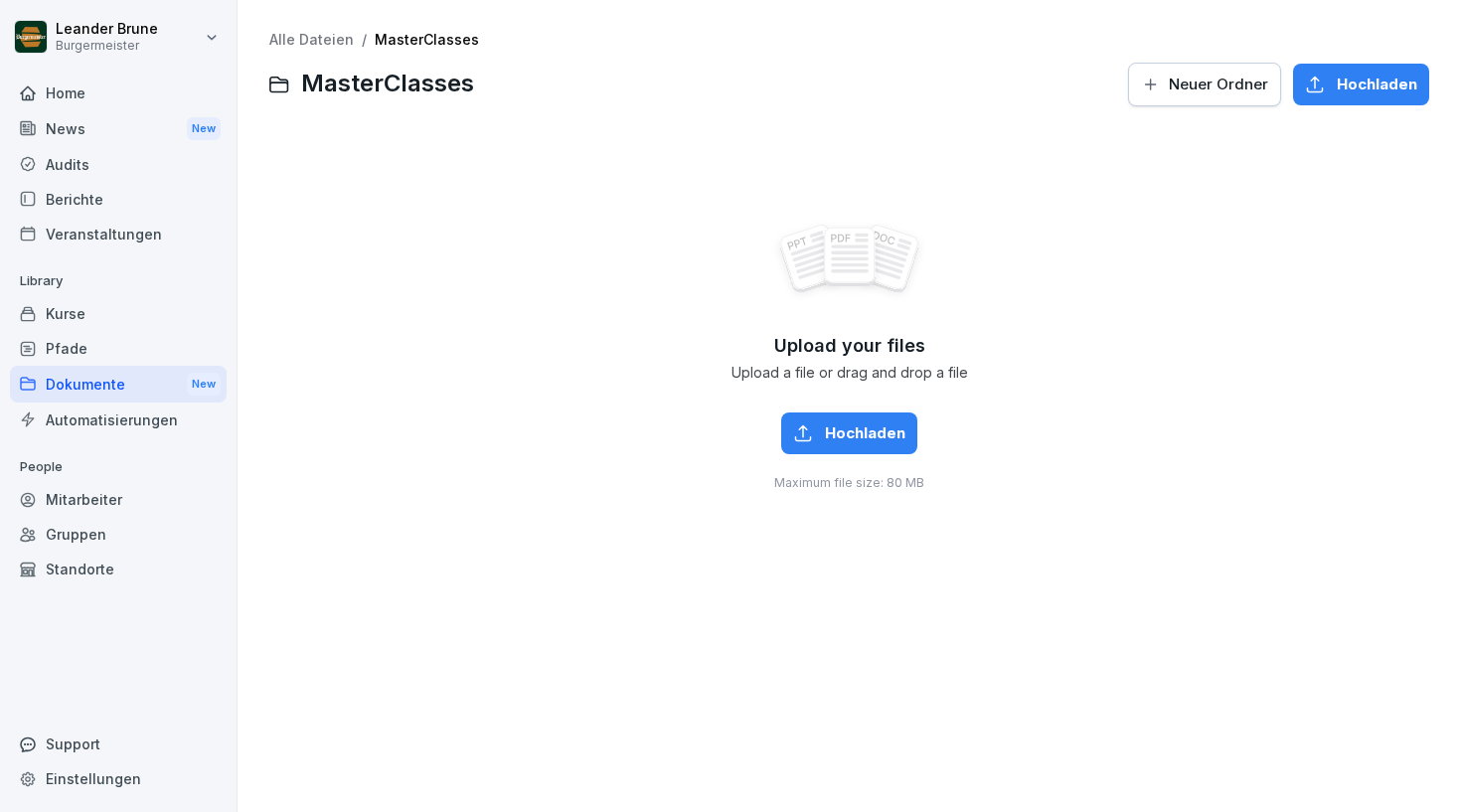 click on "Upload your files Upload a file or drag and drop a file Hochladen Maximum file size: 80 MB" at bounding box center [849, 356] 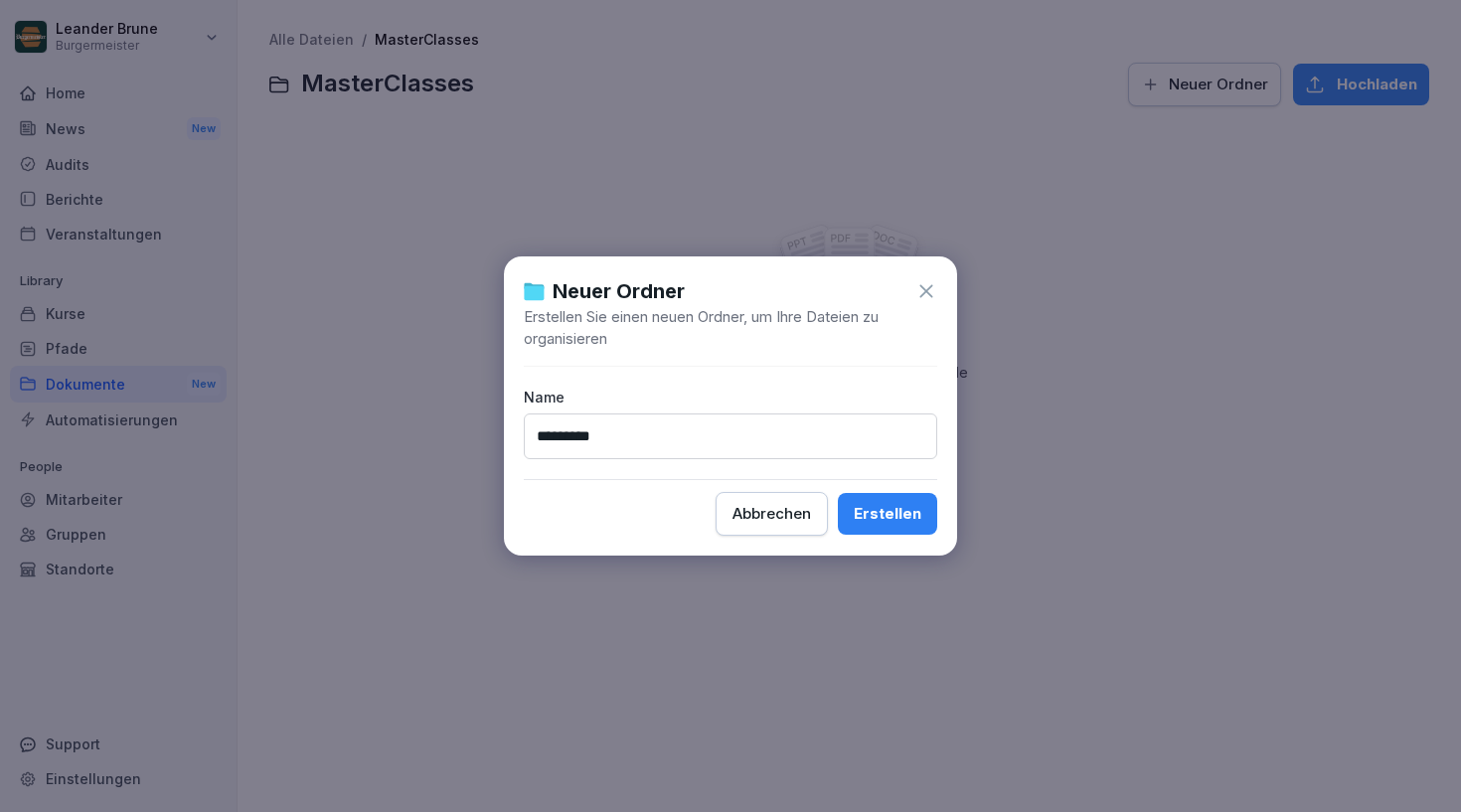 type on "*********" 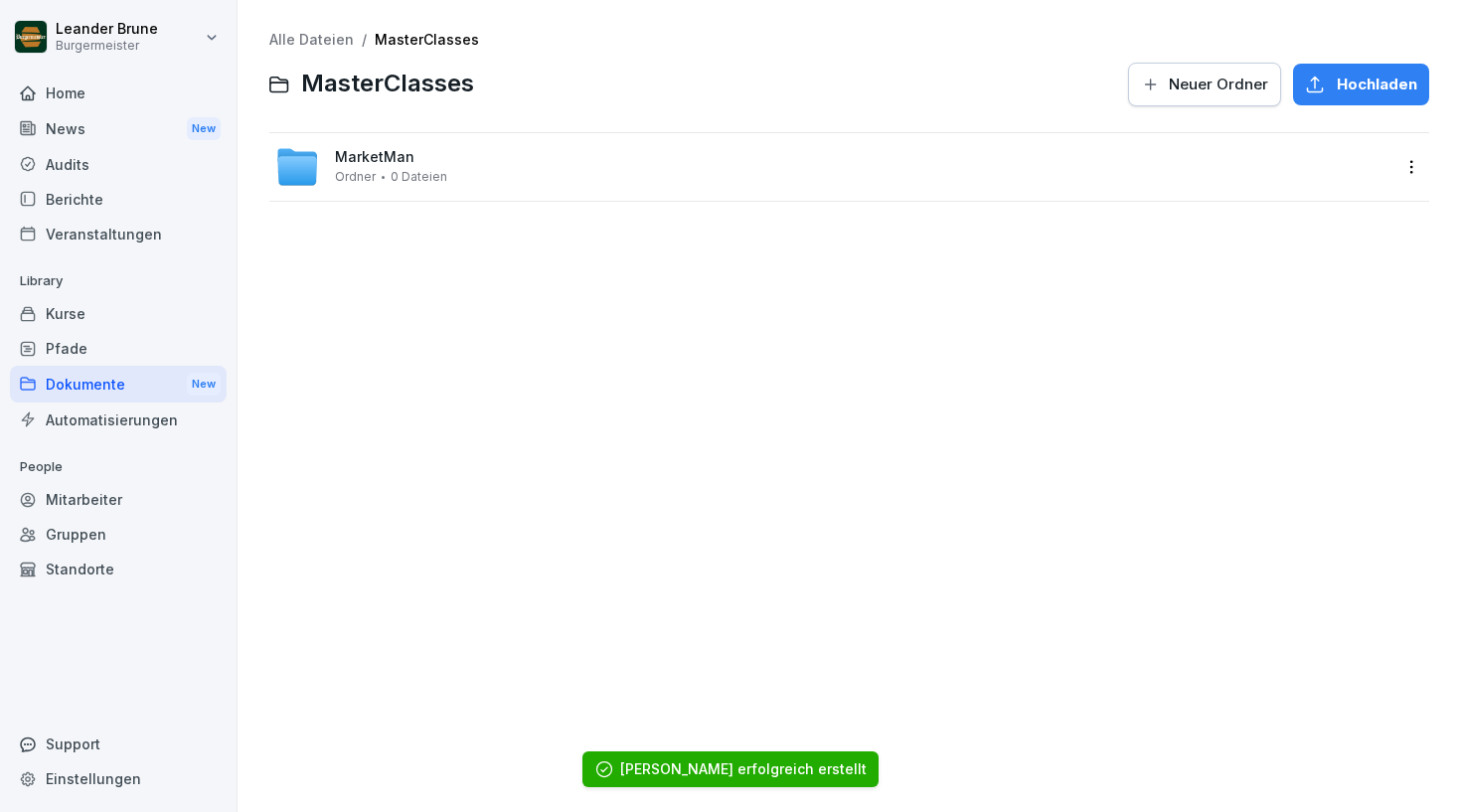 click on "Alle Dateien" at bounding box center [311, 39] 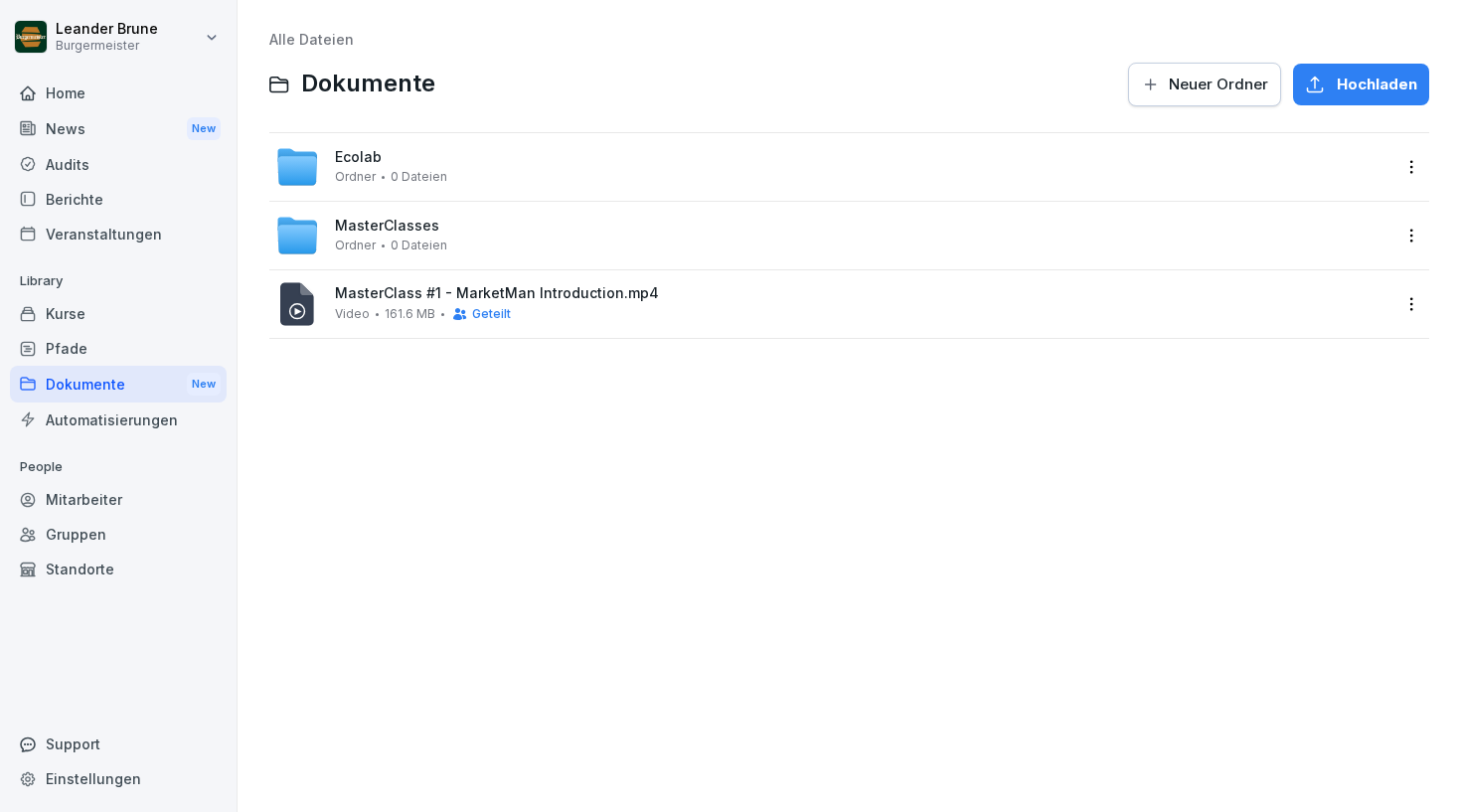 click on "Kurse" at bounding box center [118, 313] 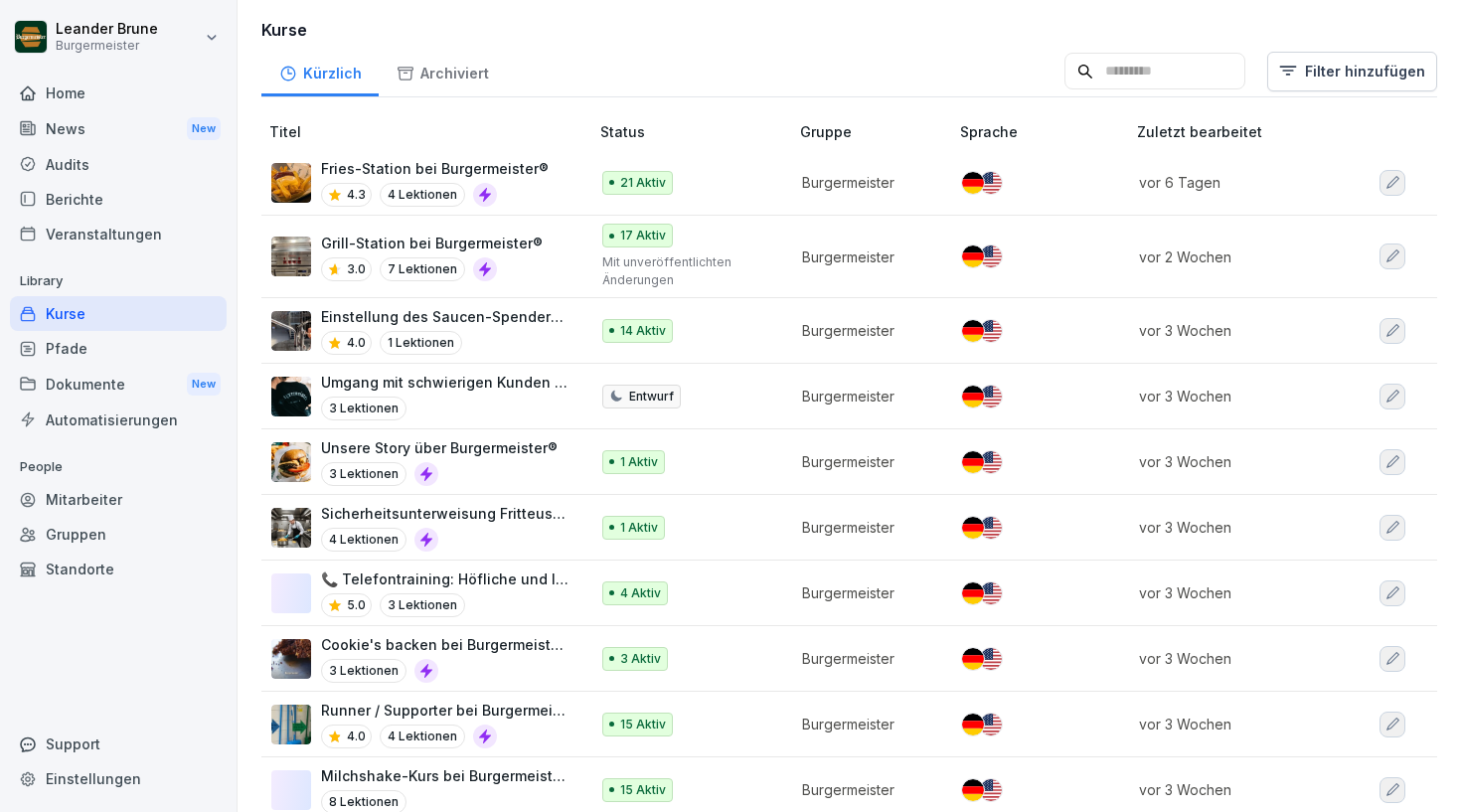 scroll, scrollTop: 174, scrollLeft: 0, axis: vertical 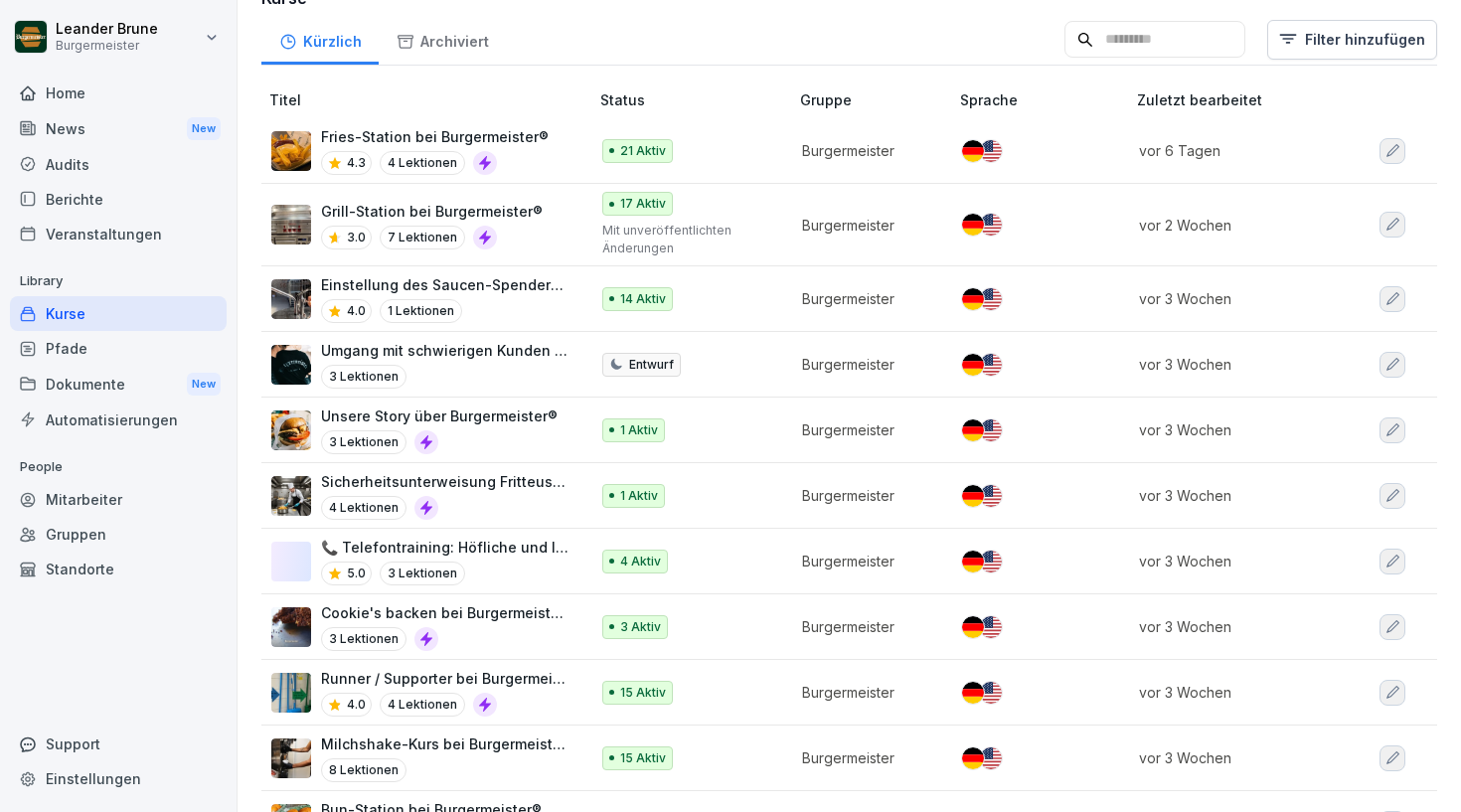 click on "📞 Telefontraining: Höfliche und lösungsorientierte Kommunikation" at bounding box center [444, 547] 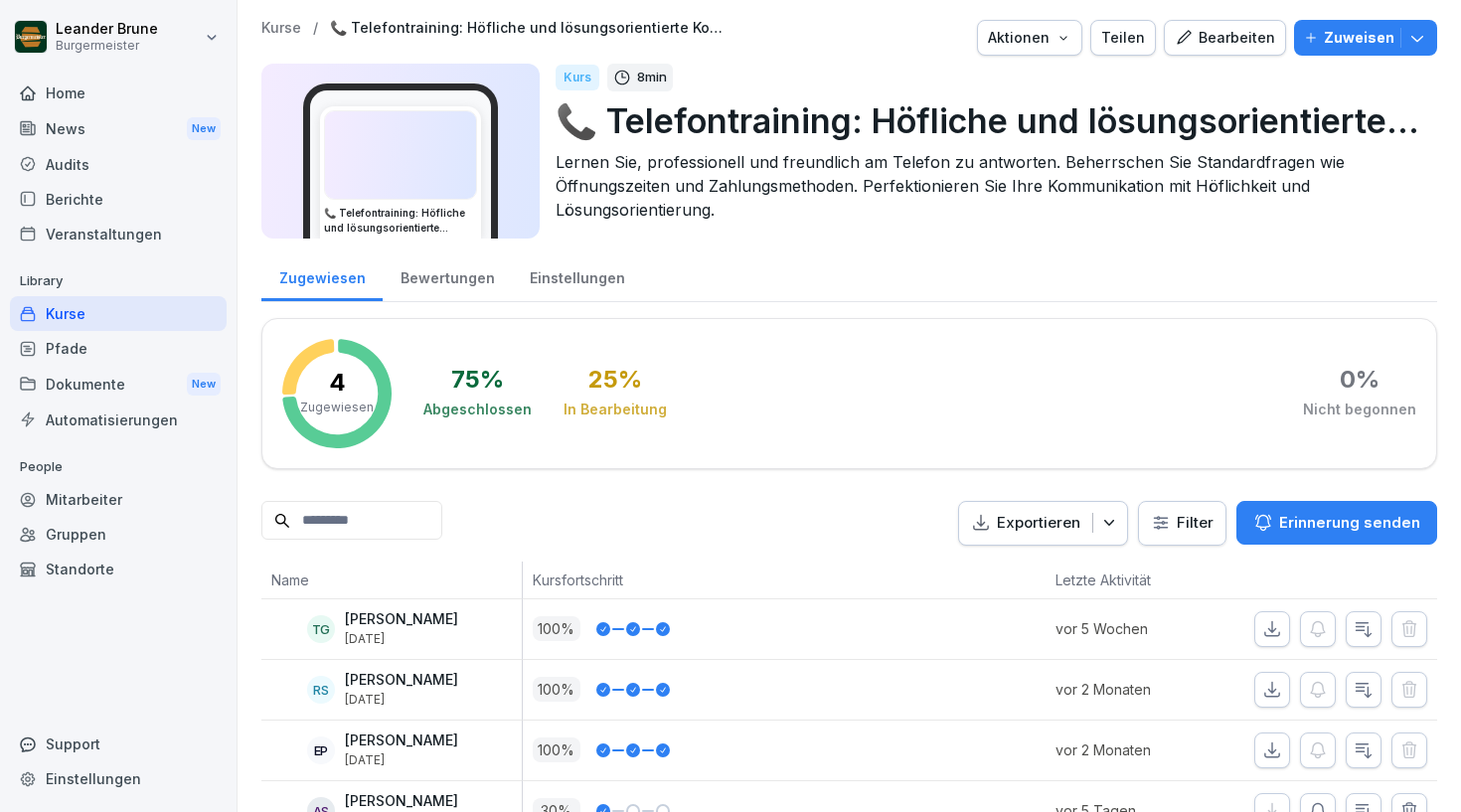 scroll, scrollTop: 0, scrollLeft: 0, axis: both 